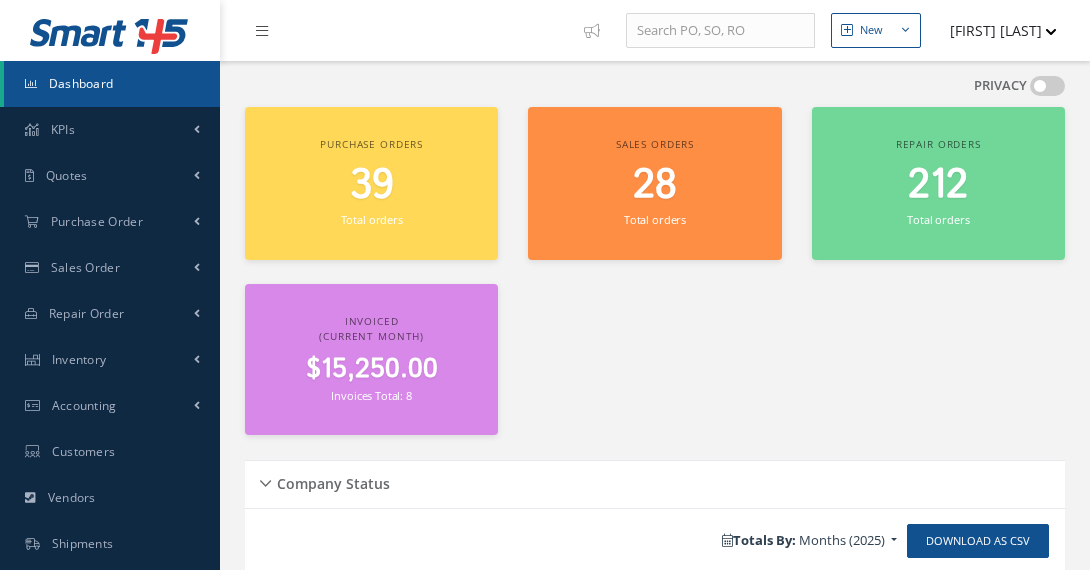 scroll, scrollTop: 0, scrollLeft: 0, axis: both 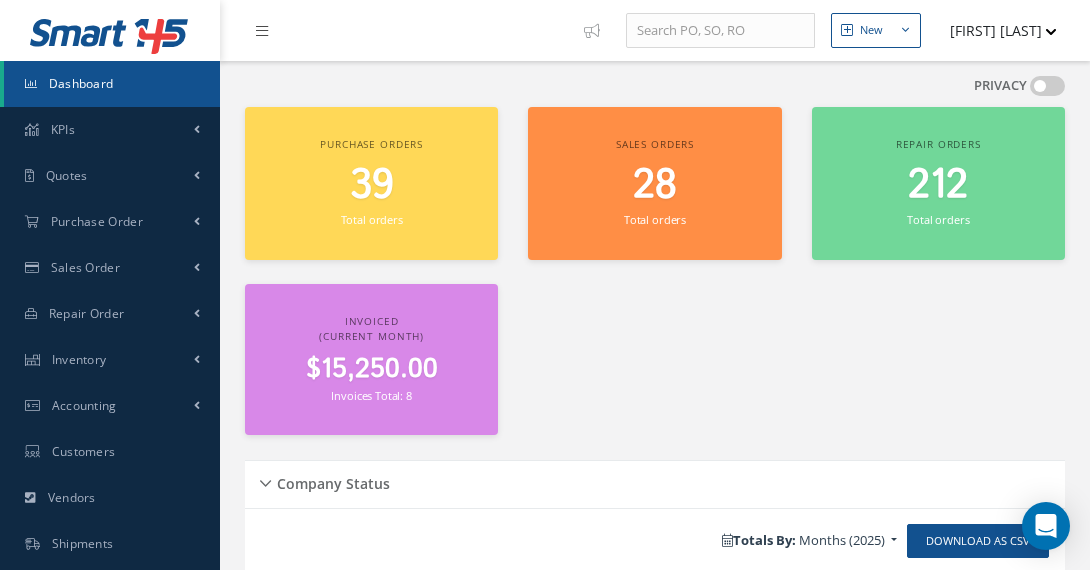 click on "New" at bounding box center [871, 30] 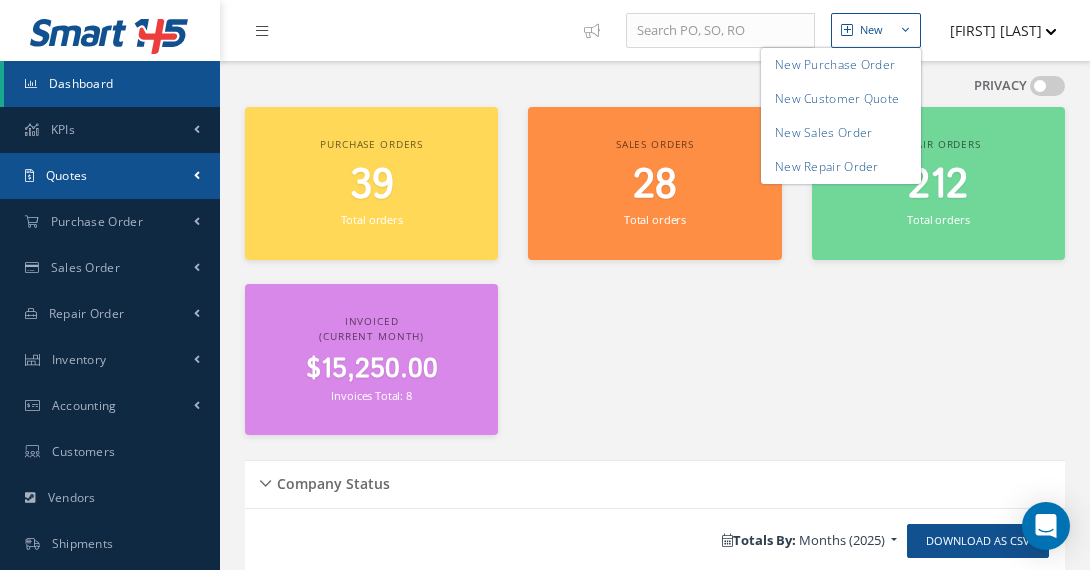click on "Quotes" at bounding box center (63, 129) 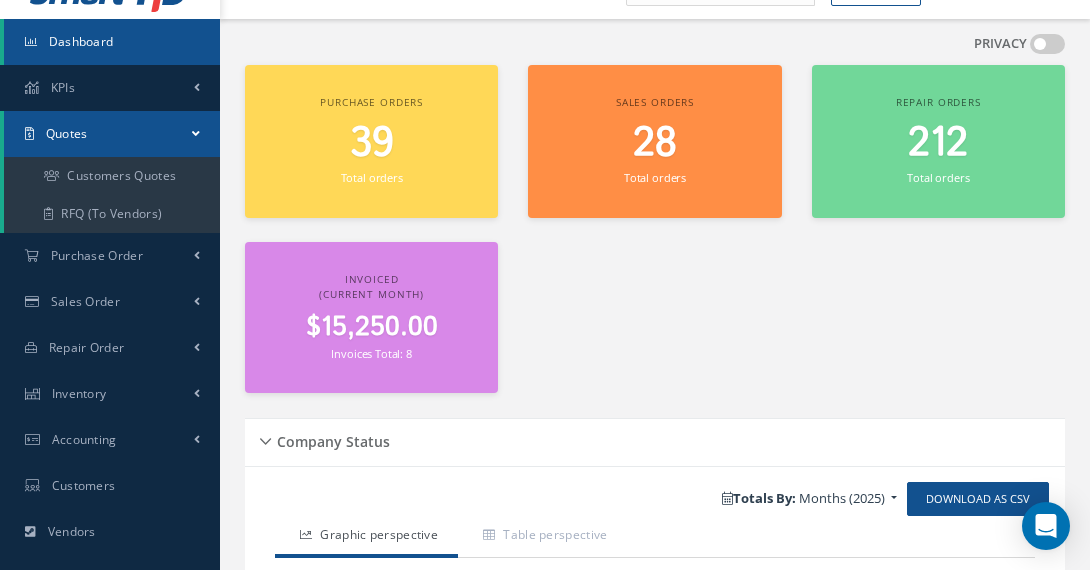 scroll, scrollTop: 0, scrollLeft: 0, axis: both 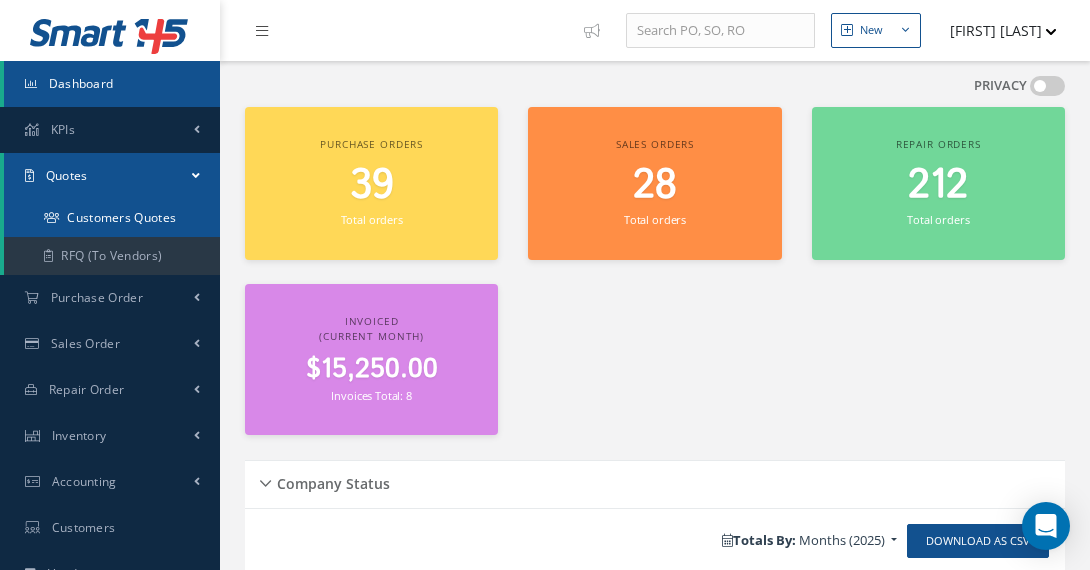 click on "Customers Quotes" at bounding box center [112, 218] 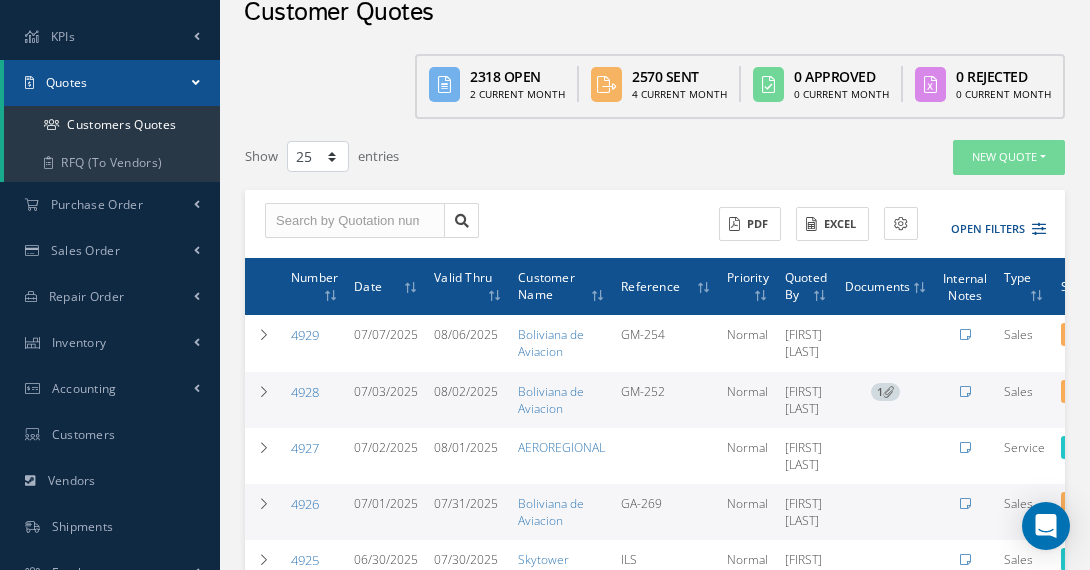 scroll, scrollTop: 102, scrollLeft: 0, axis: vertical 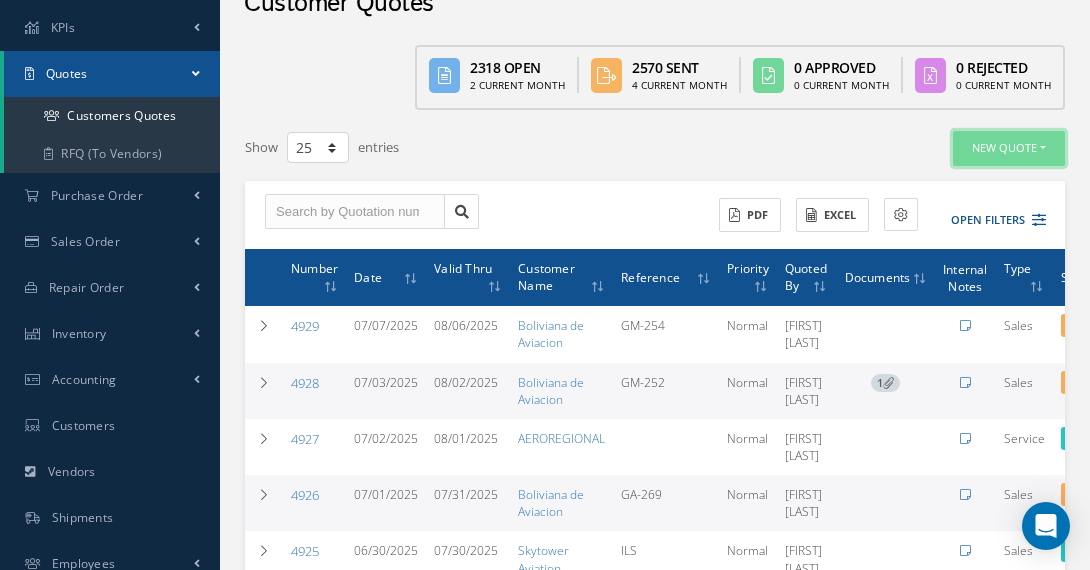 click on "New Quote" at bounding box center [1009, 148] 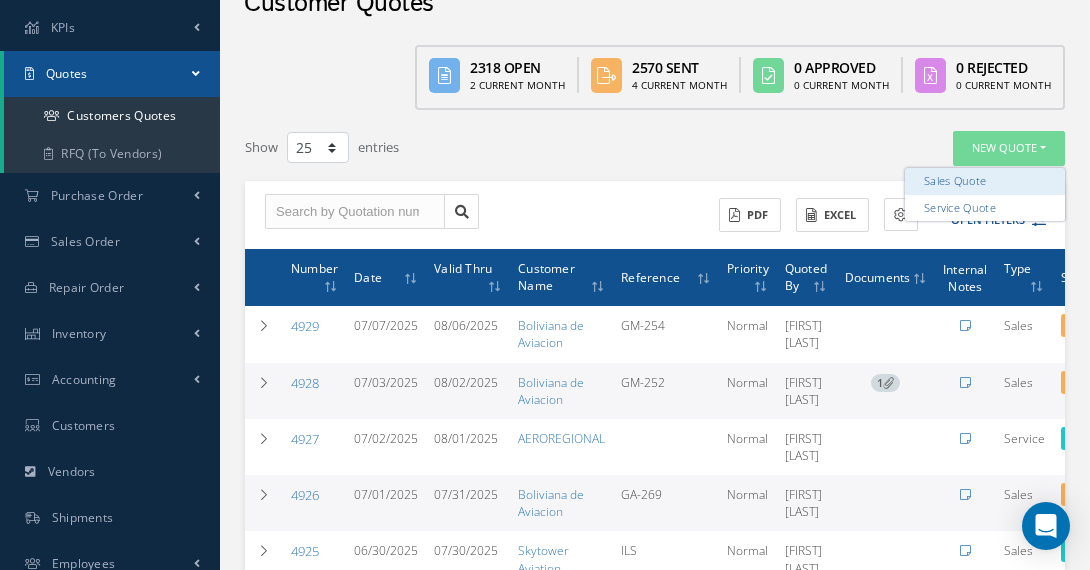 click on "Sales Quote" at bounding box center [985, 181] 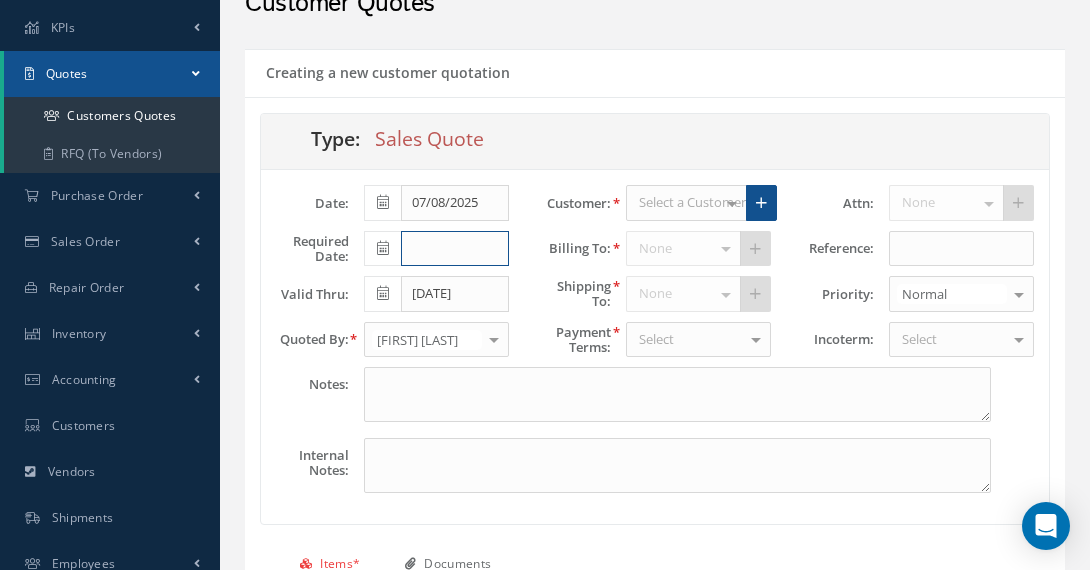 click at bounding box center [455, 249] 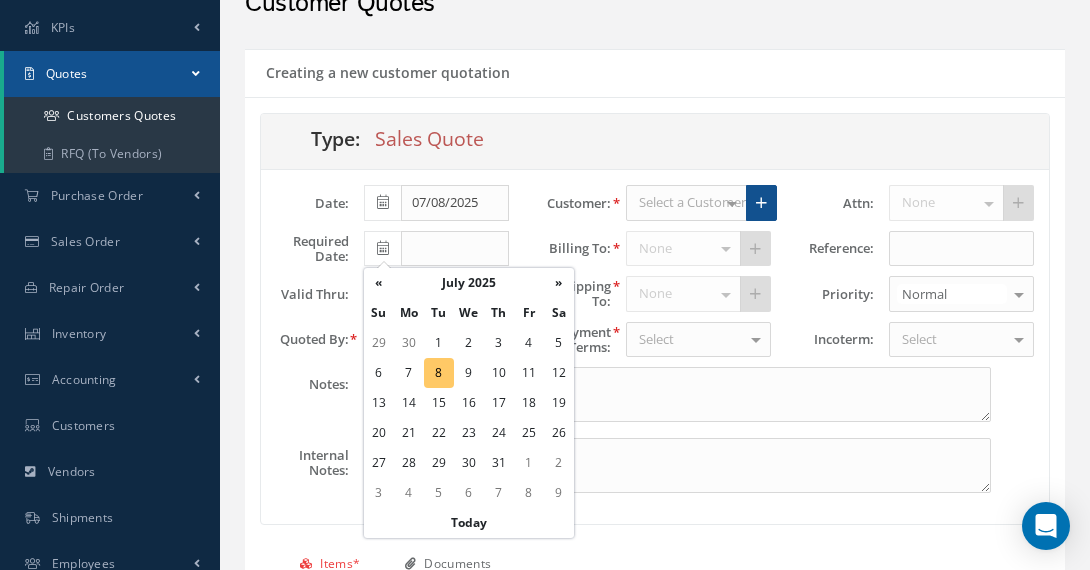 click on "8" at bounding box center [439, 373] 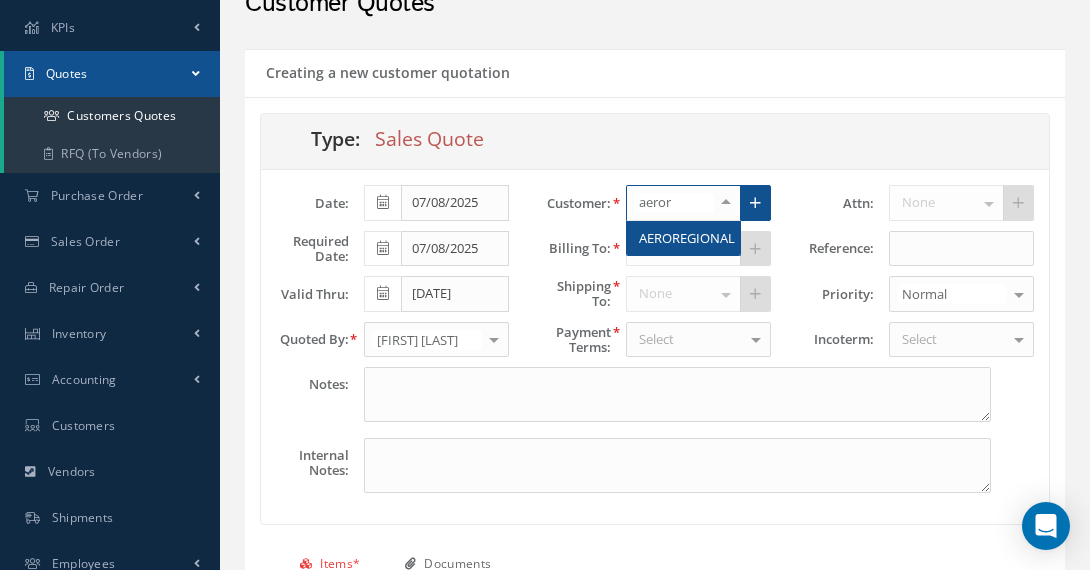 type on "aerore" 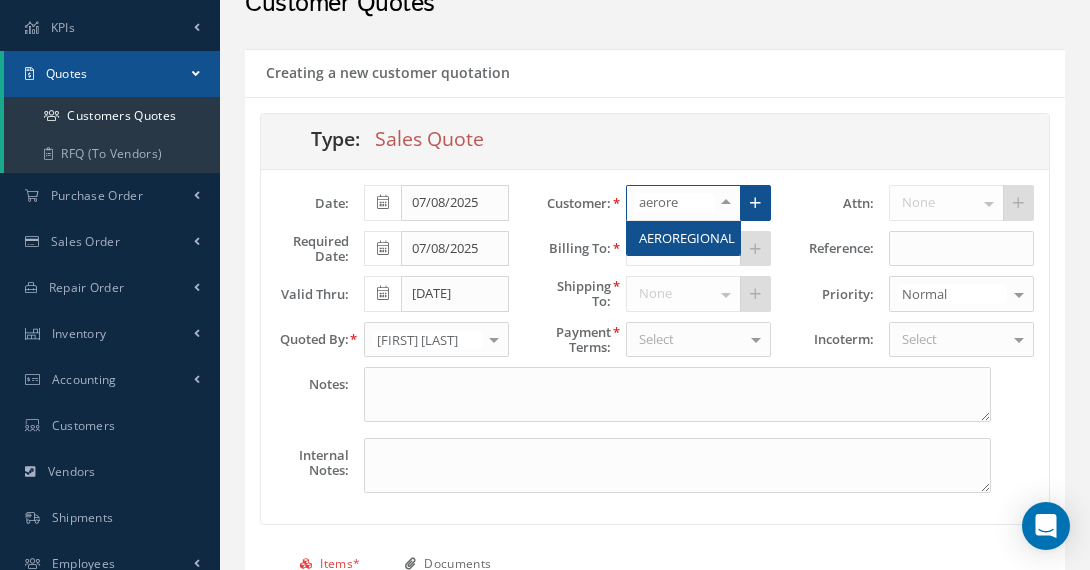 click on "AEROREGIONAL" at bounding box center (687, 238) 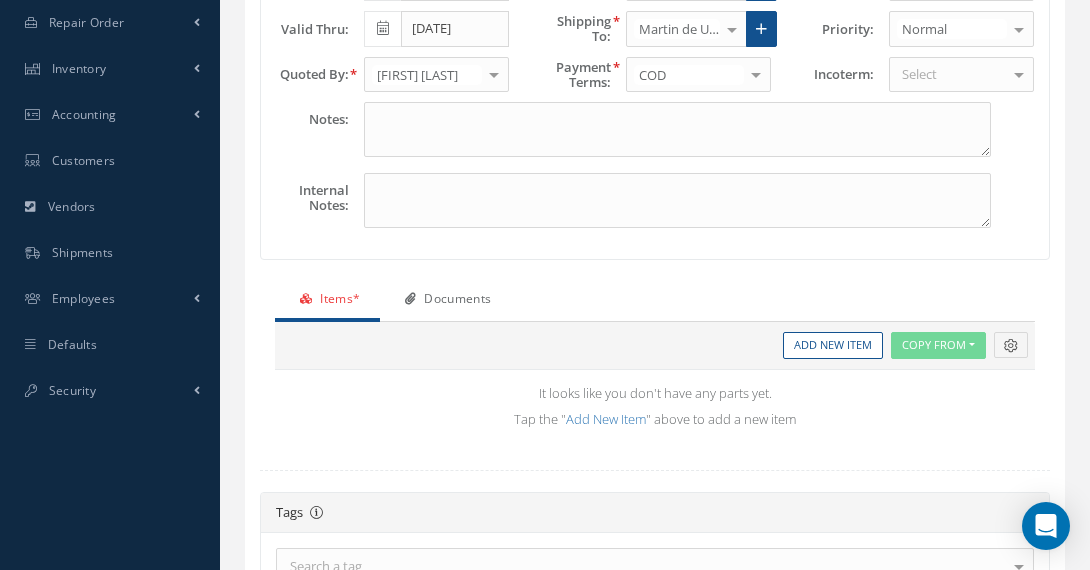 scroll, scrollTop: 366, scrollLeft: 0, axis: vertical 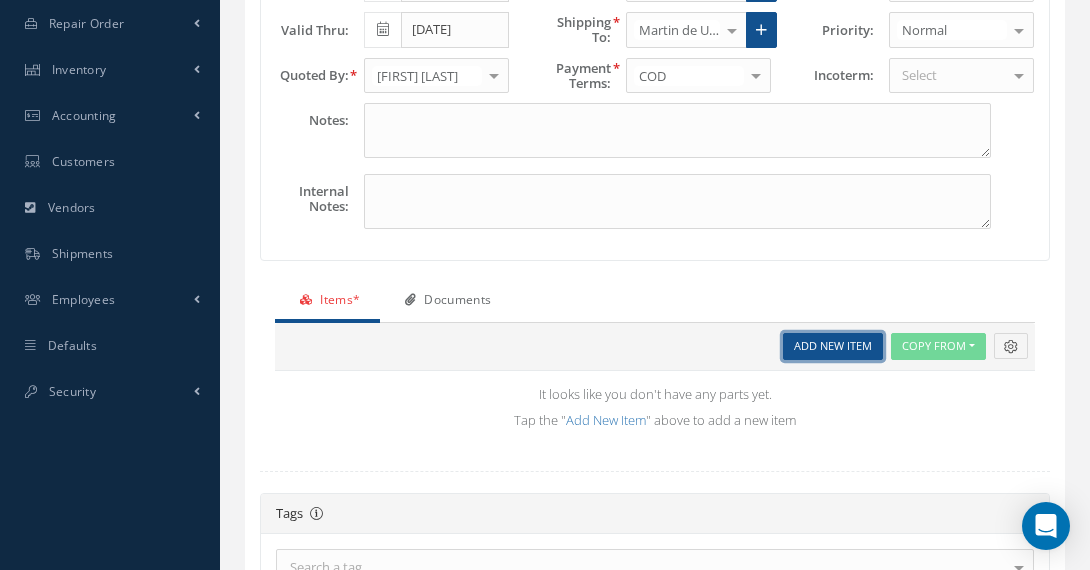 click on "Add New Item" at bounding box center [833, 346] 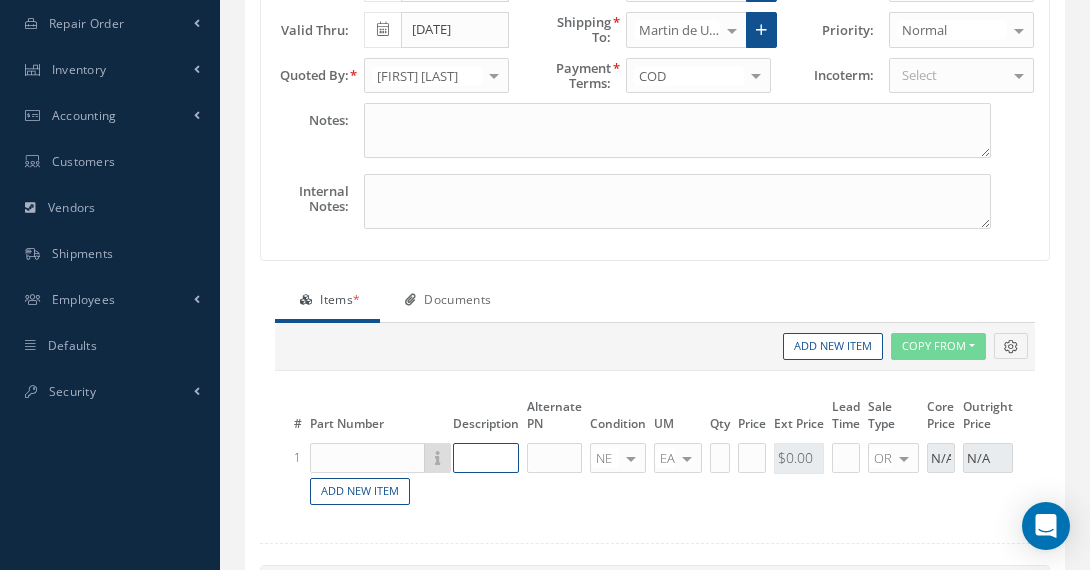 click at bounding box center (367, 458) 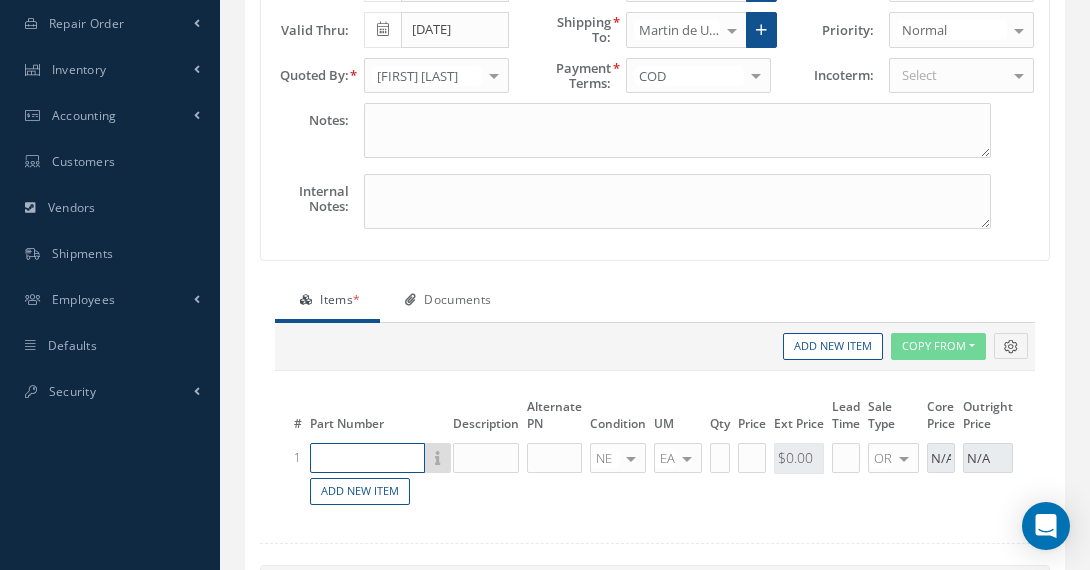 click at bounding box center [367, 458] 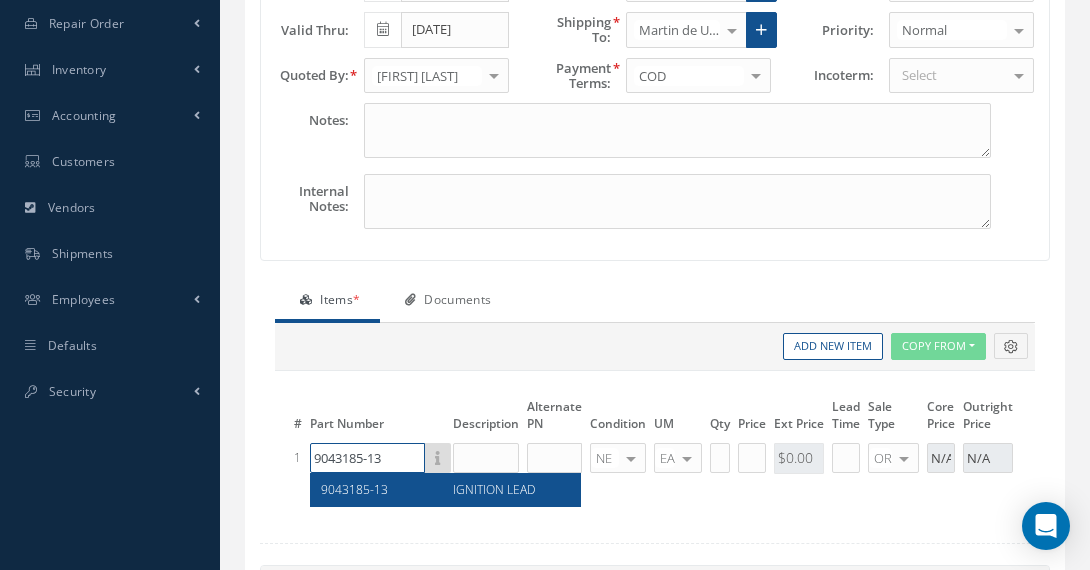 type on "9043185-13" 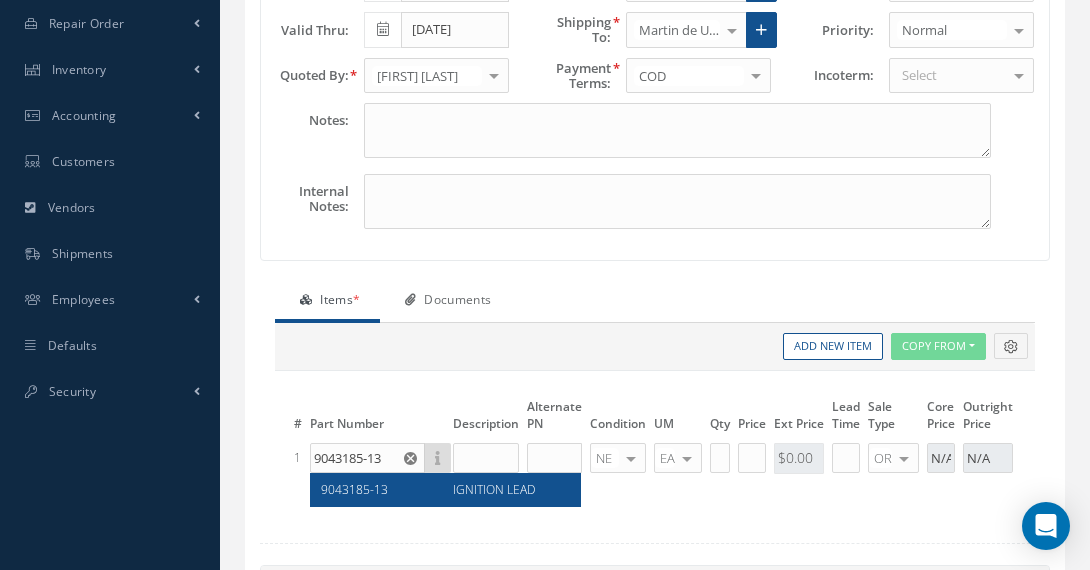 click on "9043185-13" at bounding box center (354, 489) 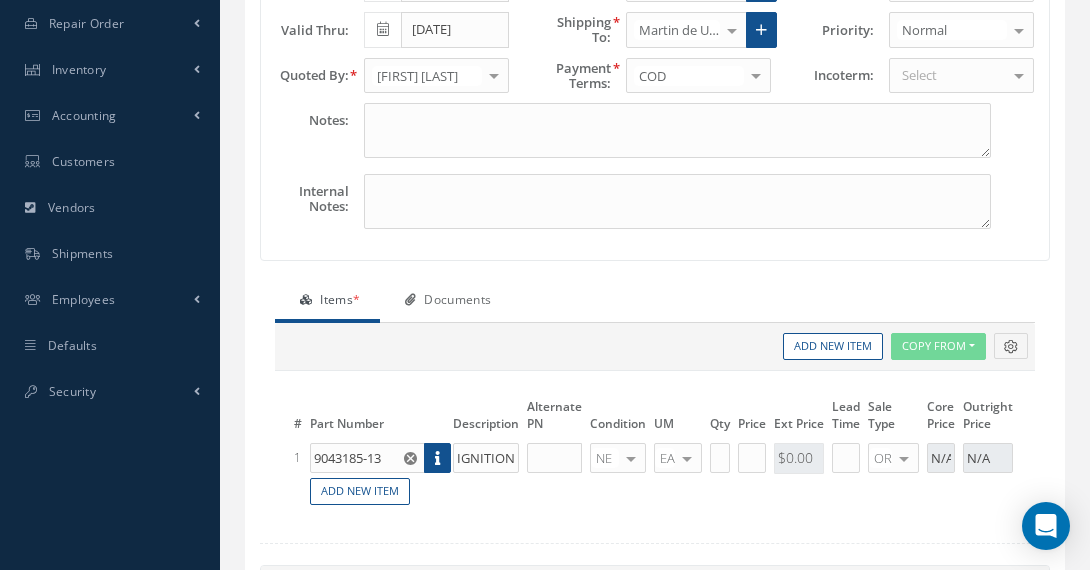 click at bounding box center (631, 458) 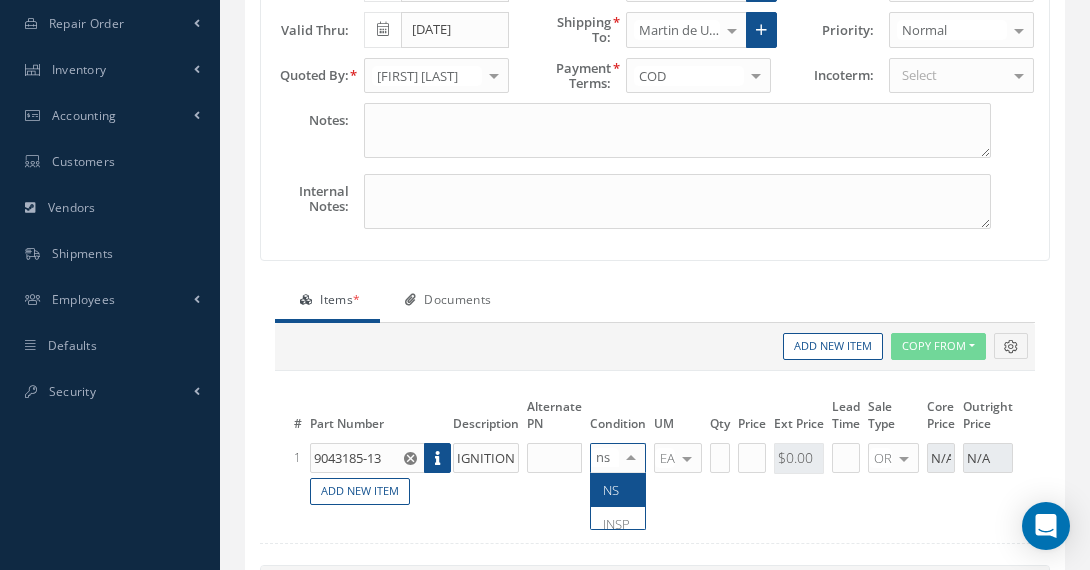 click on "NS" at bounding box center [618, 490] 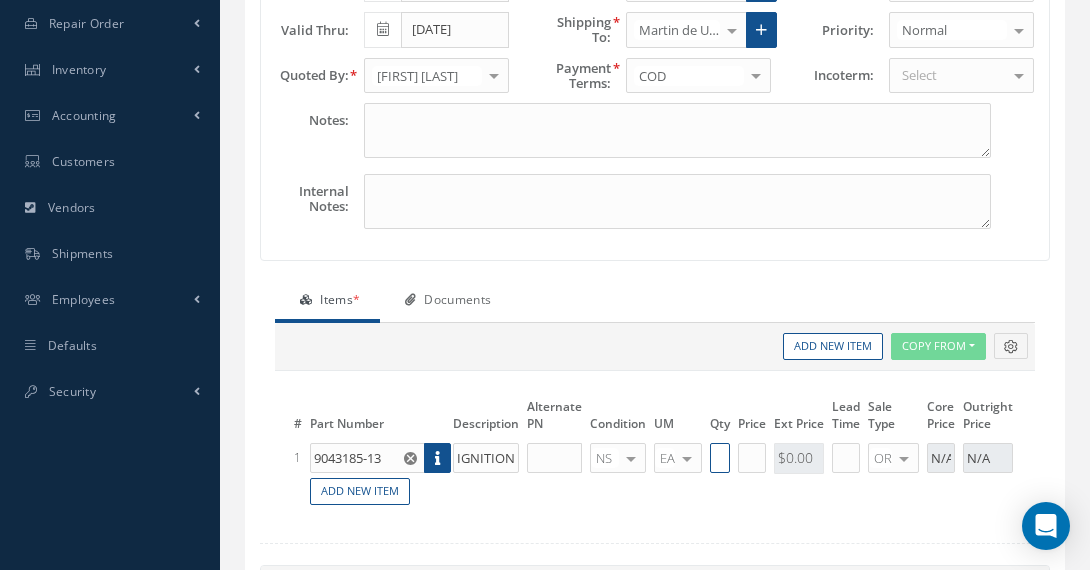 click at bounding box center (367, 458) 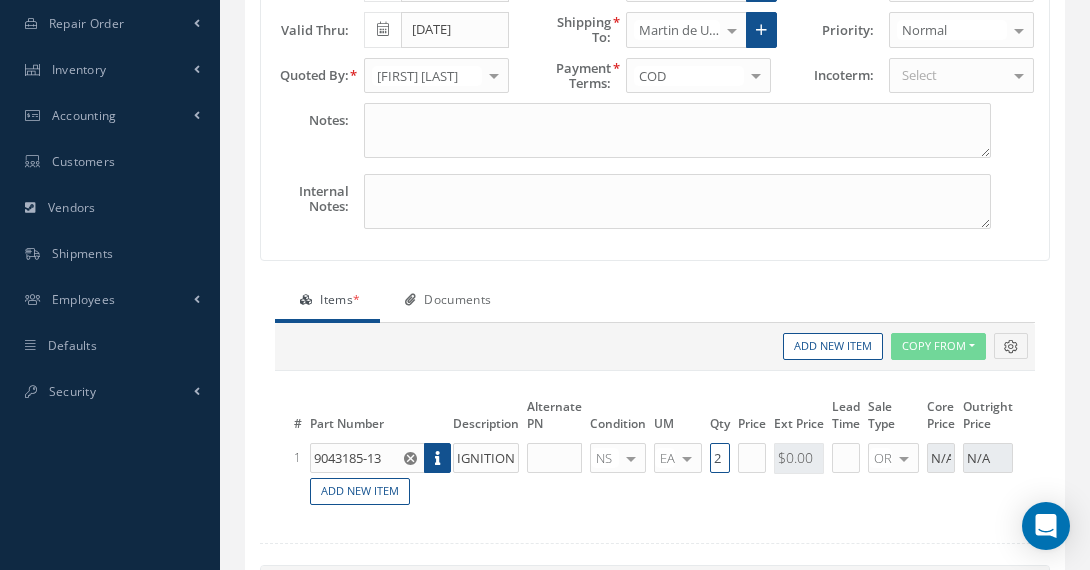 type on "2" 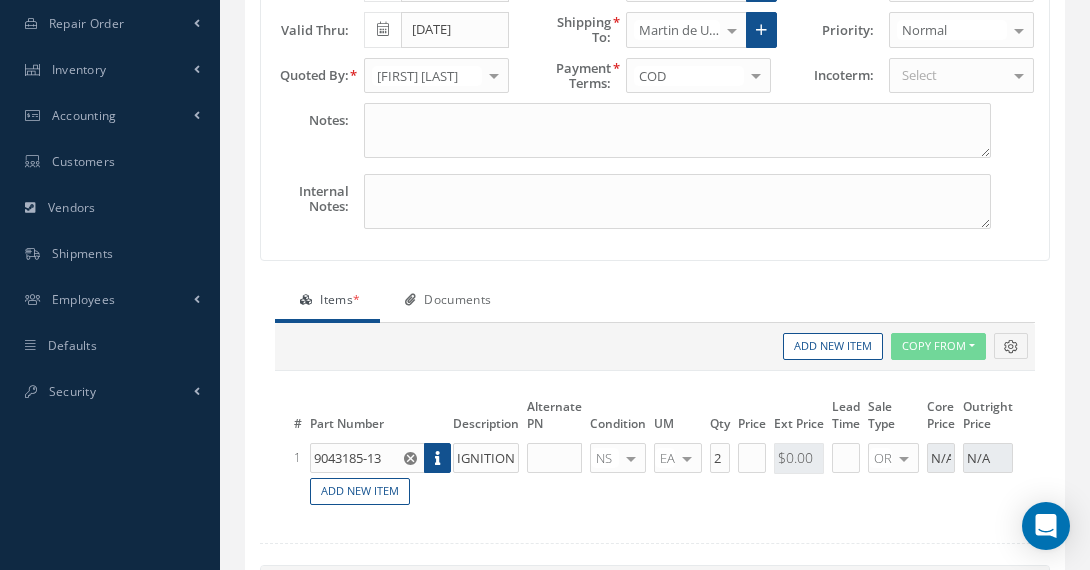 click on "$0.00" at bounding box center (799, 458) 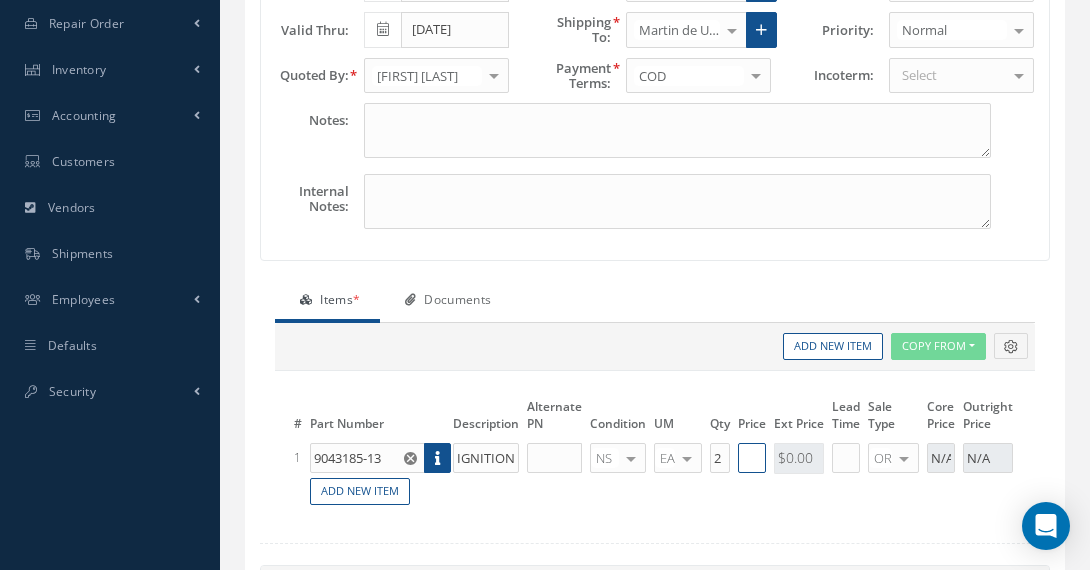 click at bounding box center [367, 458] 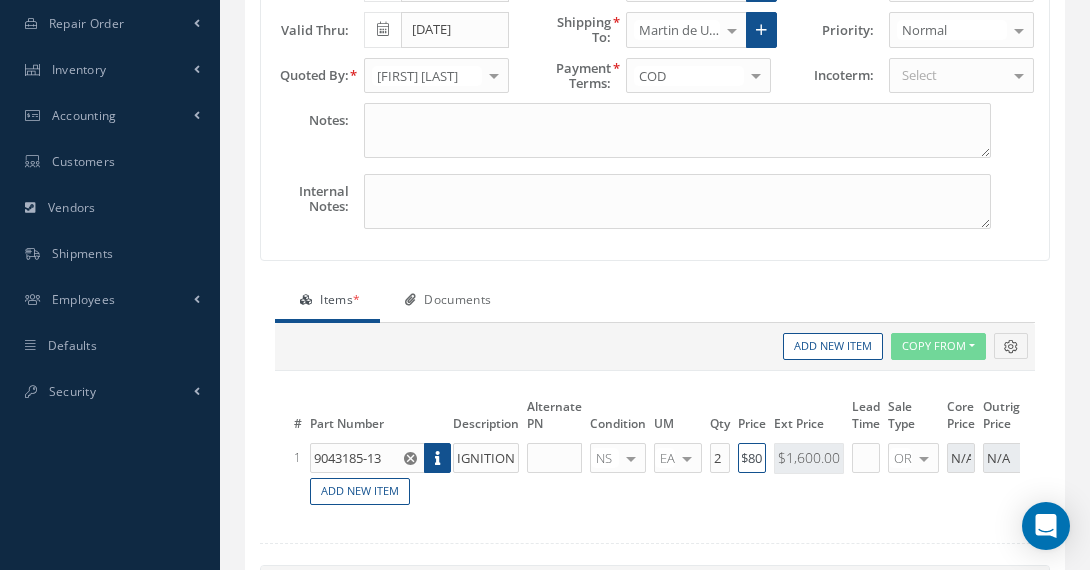 scroll, scrollTop: 0, scrollLeft: 19, axis: horizontal 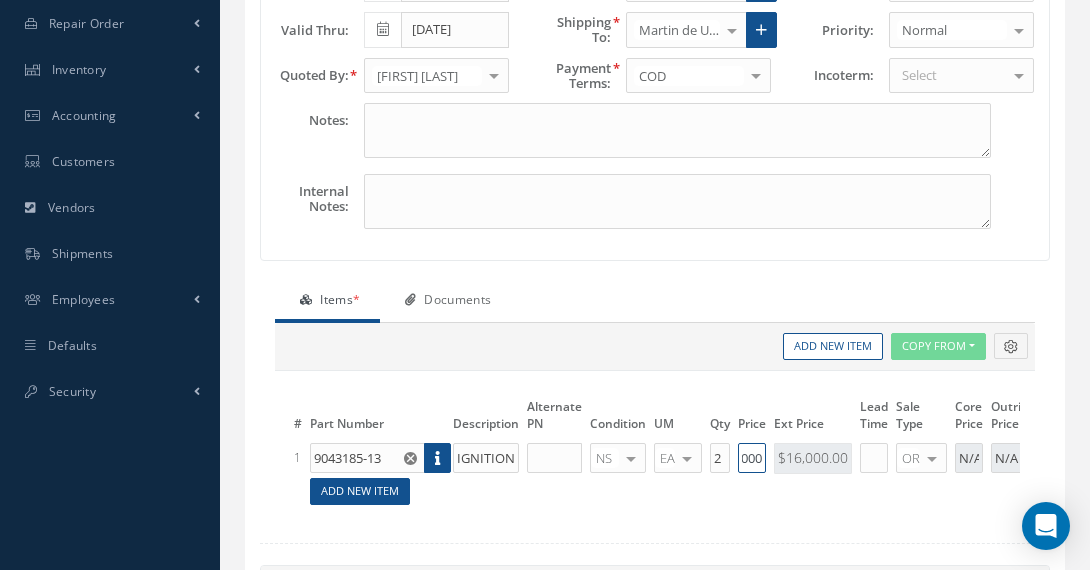 type on "$8,000" 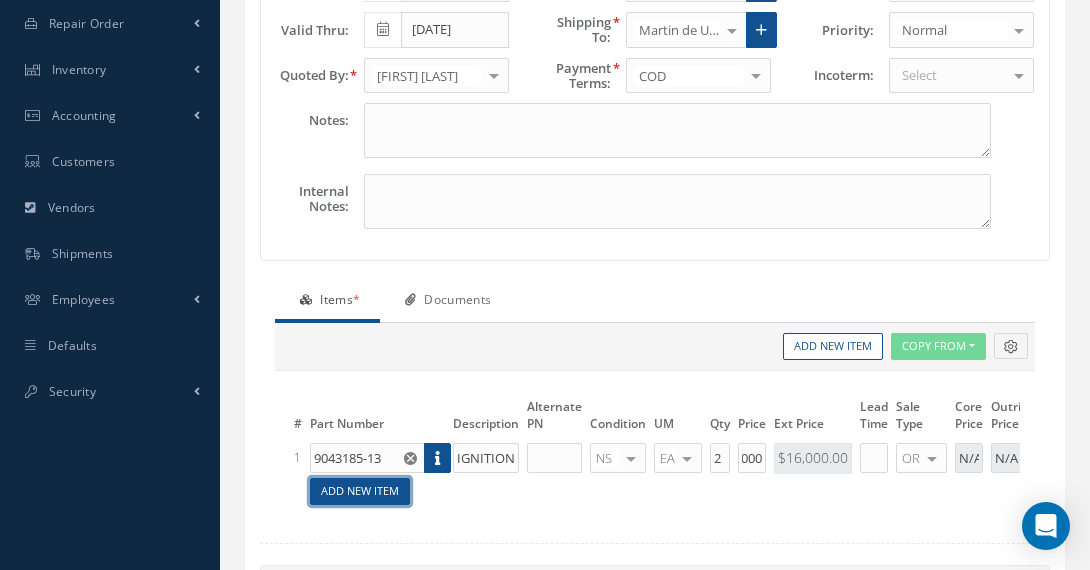 scroll, scrollTop: 0, scrollLeft: 0, axis: both 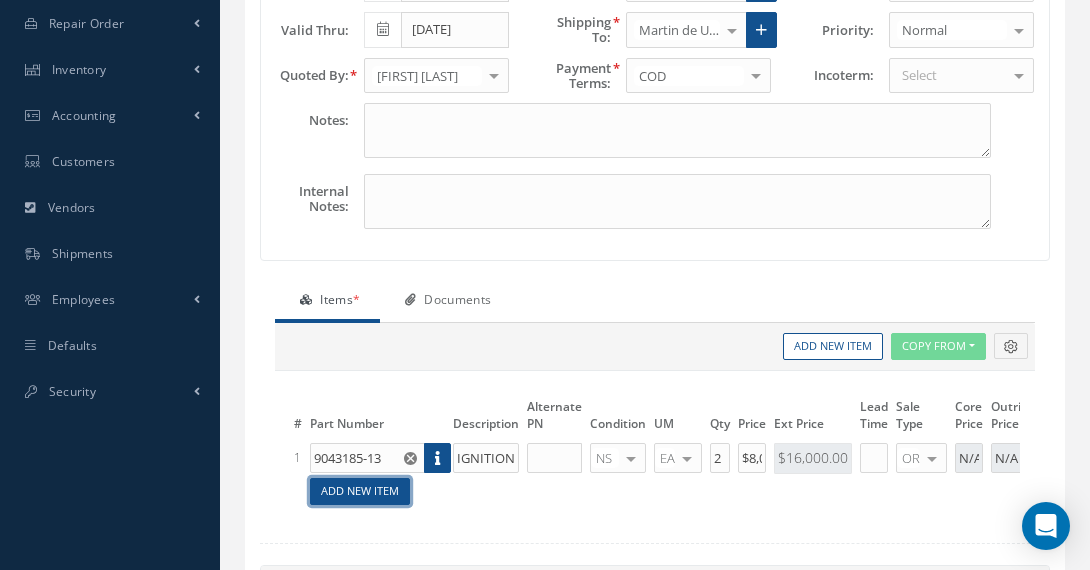 click on "Add New Item" at bounding box center [360, 491] 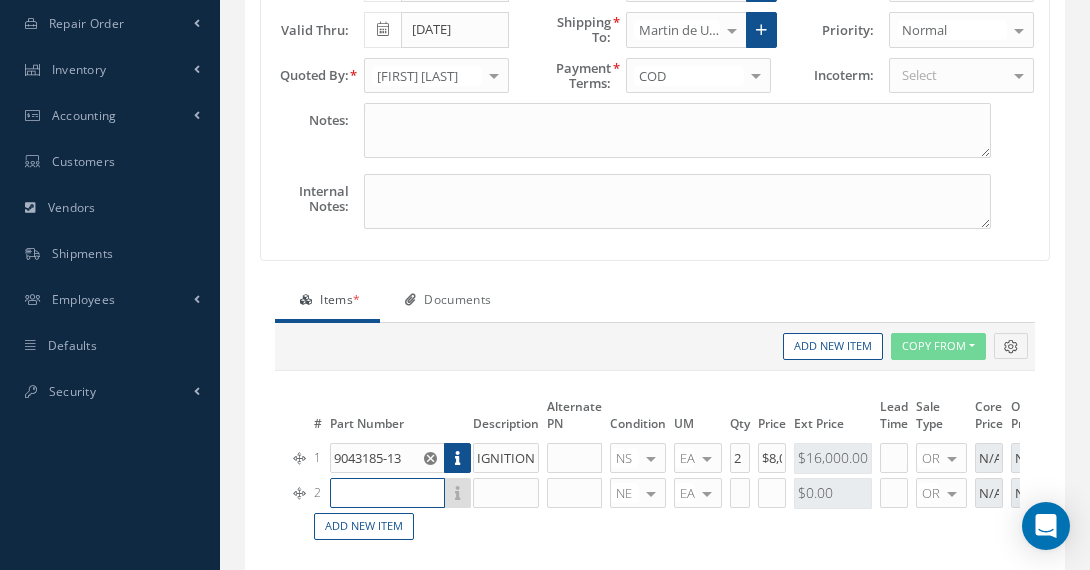 click at bounding box center [387, 493] 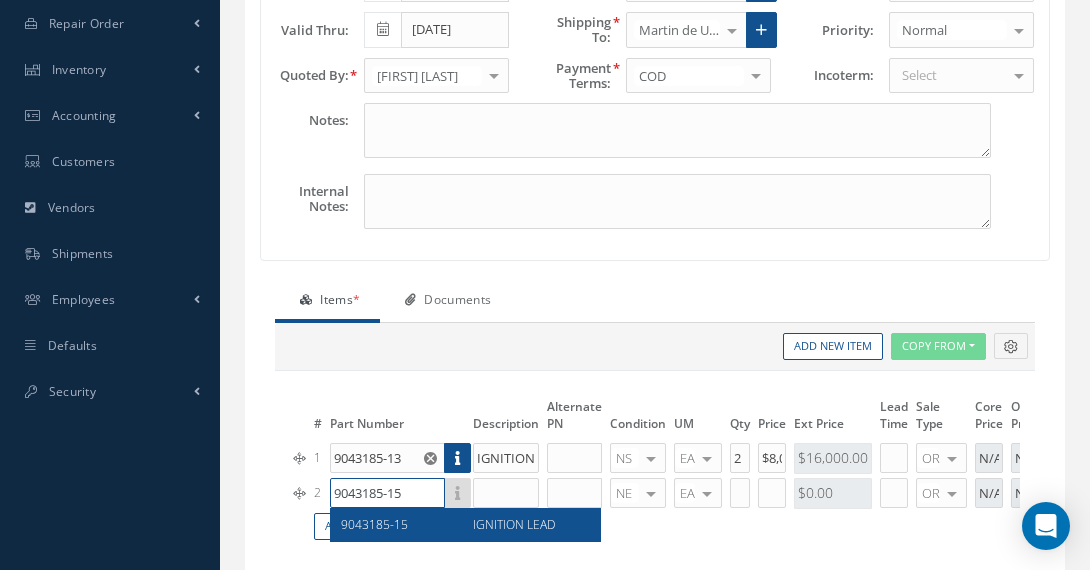 type on "9043185-15" 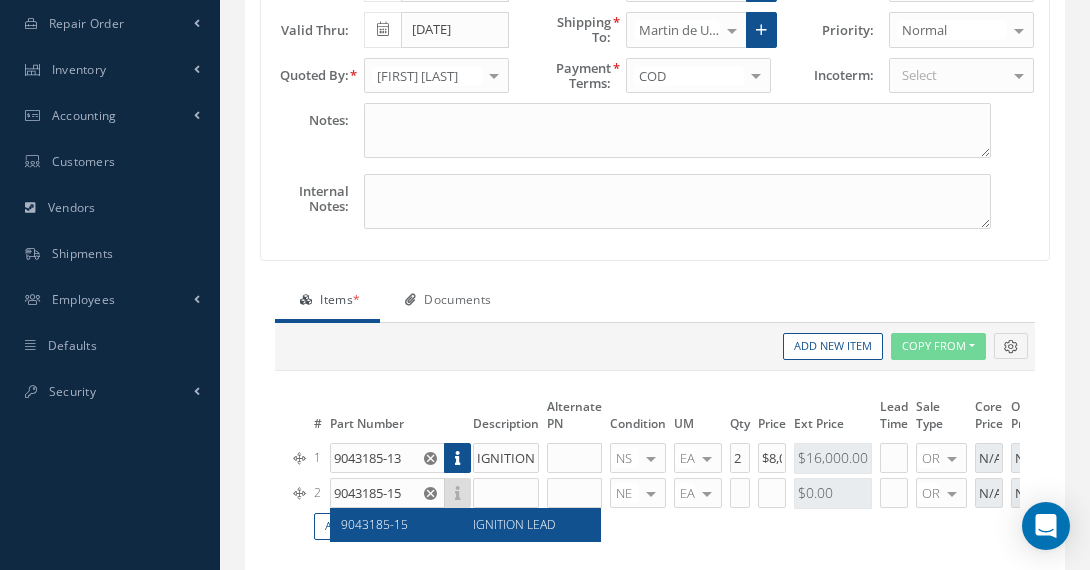 click on "9043185-15
IGNITION LEAD" at bounding box center [465, 524] 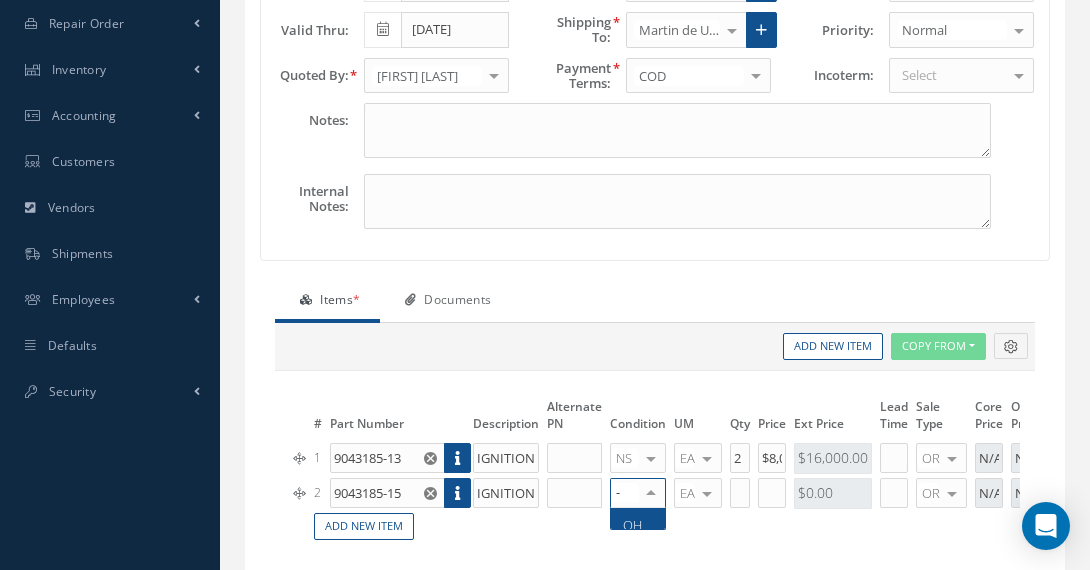 click at bounding box center (651, 493) 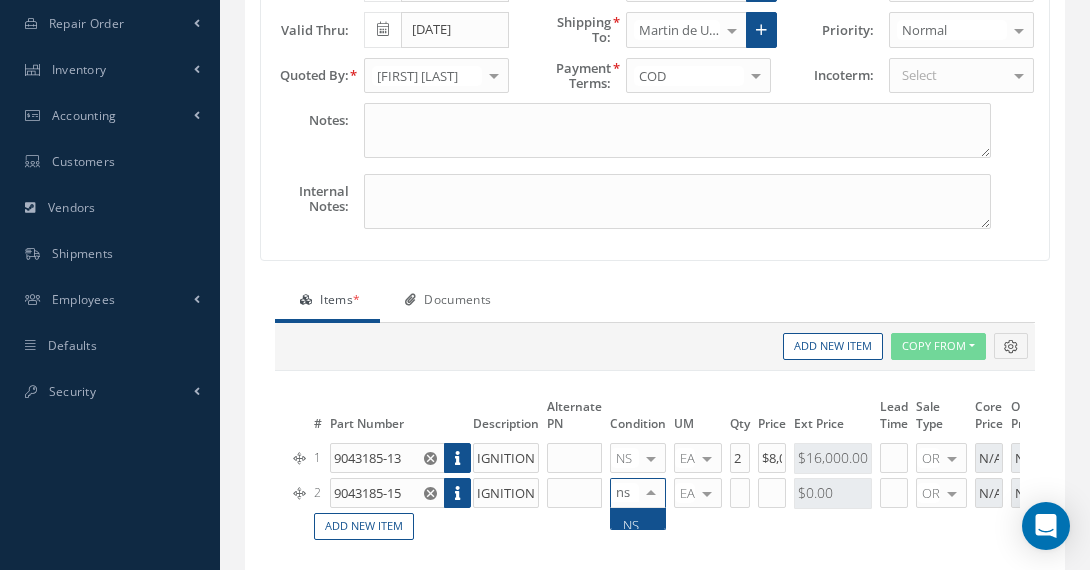 click on "NS" at bounding box center [638, 525] 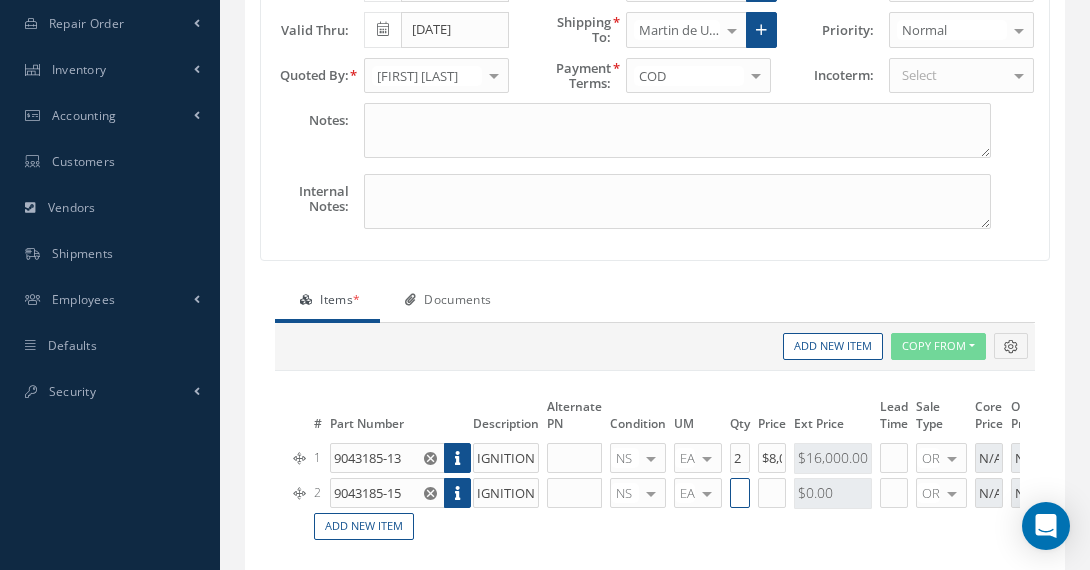 click at bounding box center (387, 493) 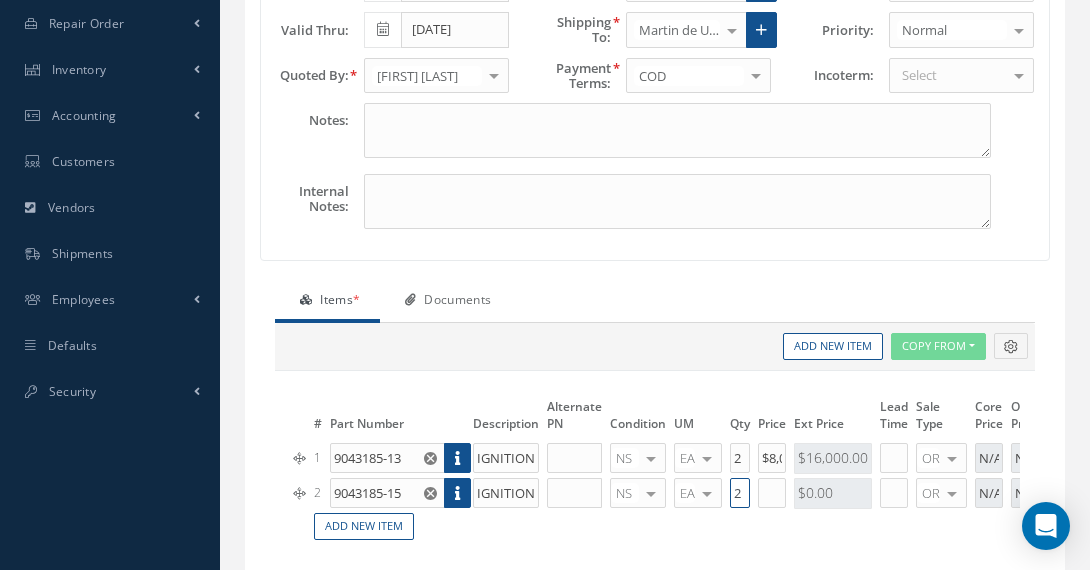 type on "2" 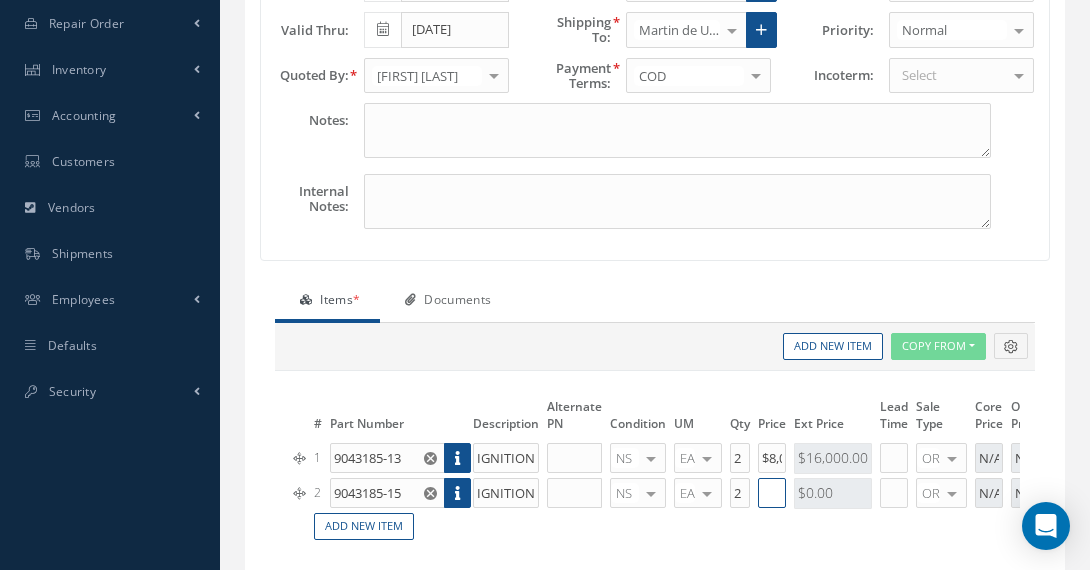 click at bounding box center (387, 493) 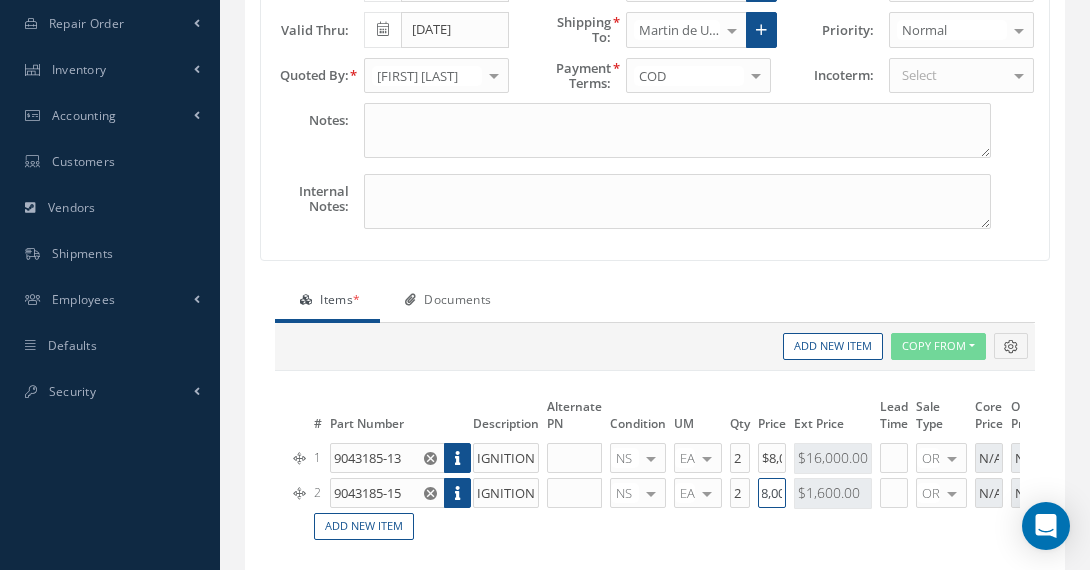 scroll, scrollTop: 0, scrollLeft: 19, axis: horizontal 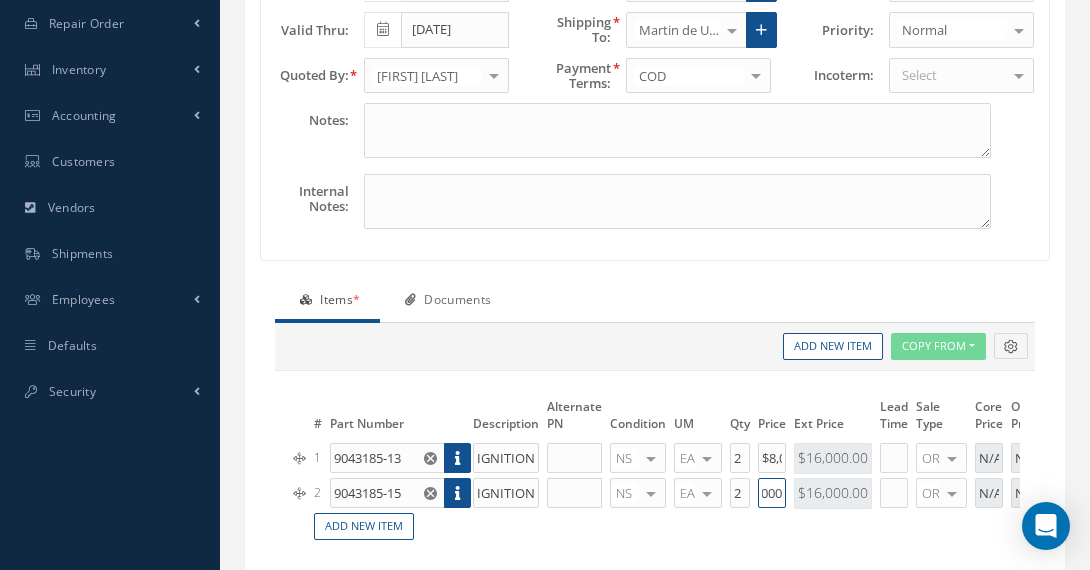 type on "$8,000" 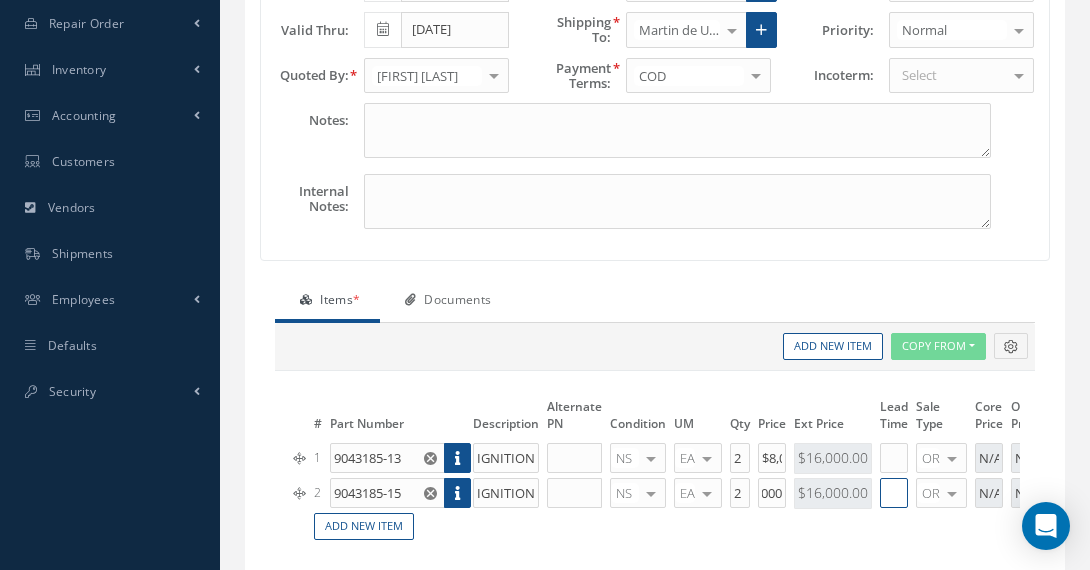 click at bounding box center [387, 493] 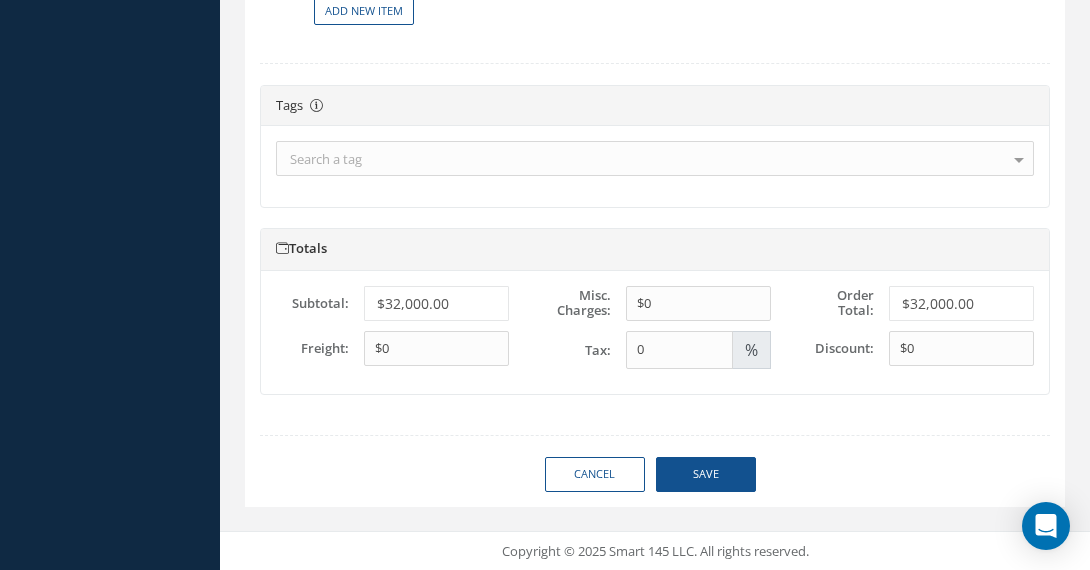 scroll, scrollTop: 883, scrollLeft: 0, axis: vertical 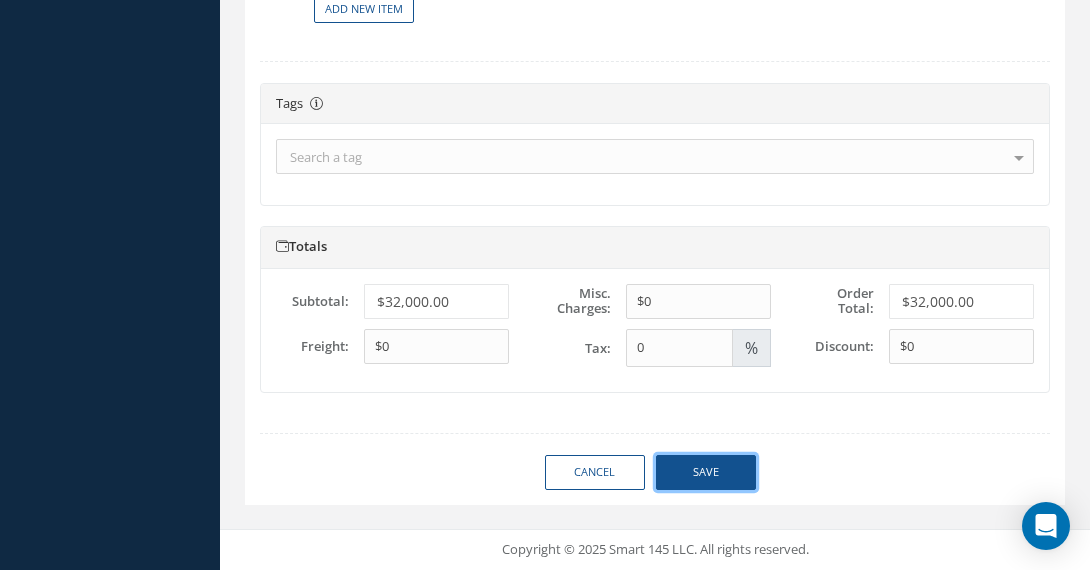 click on "Save" at bounding box center (706, 472) 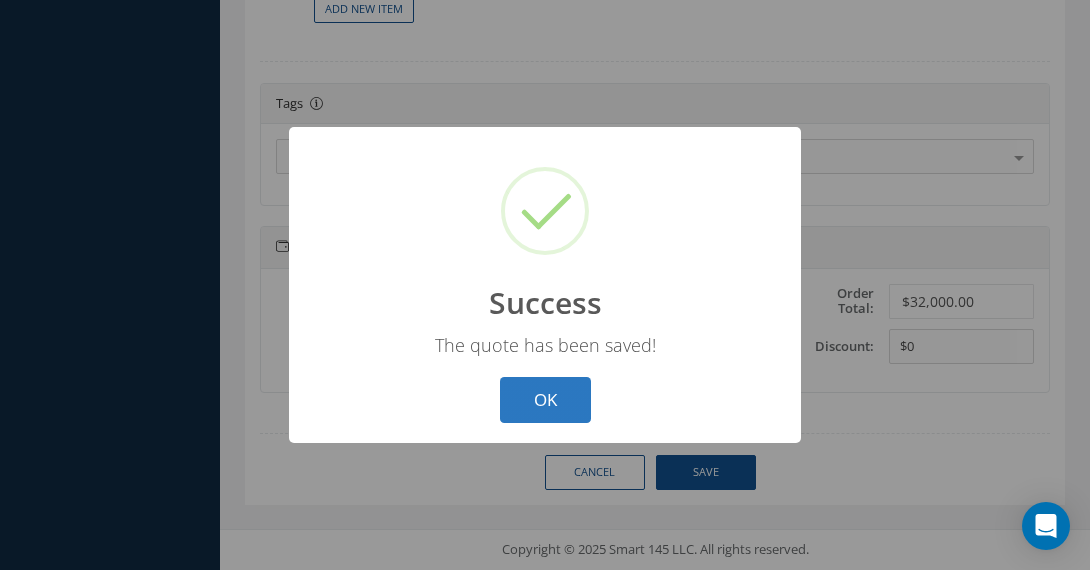 click on "OK" at bounding box center [545, 400] 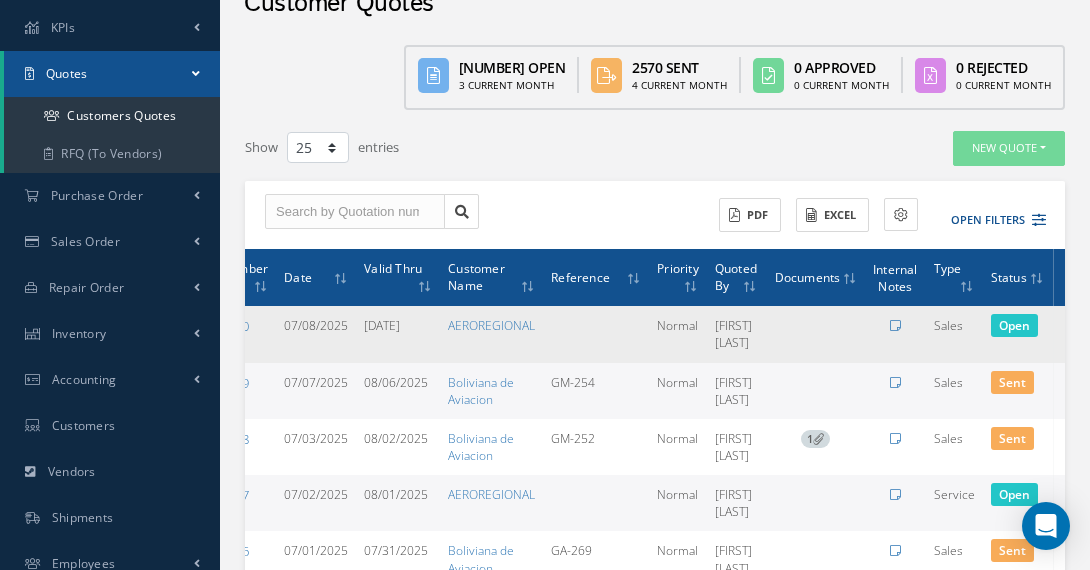 scroll, scrollTop: 0, scrollLeft: 0, axis: both 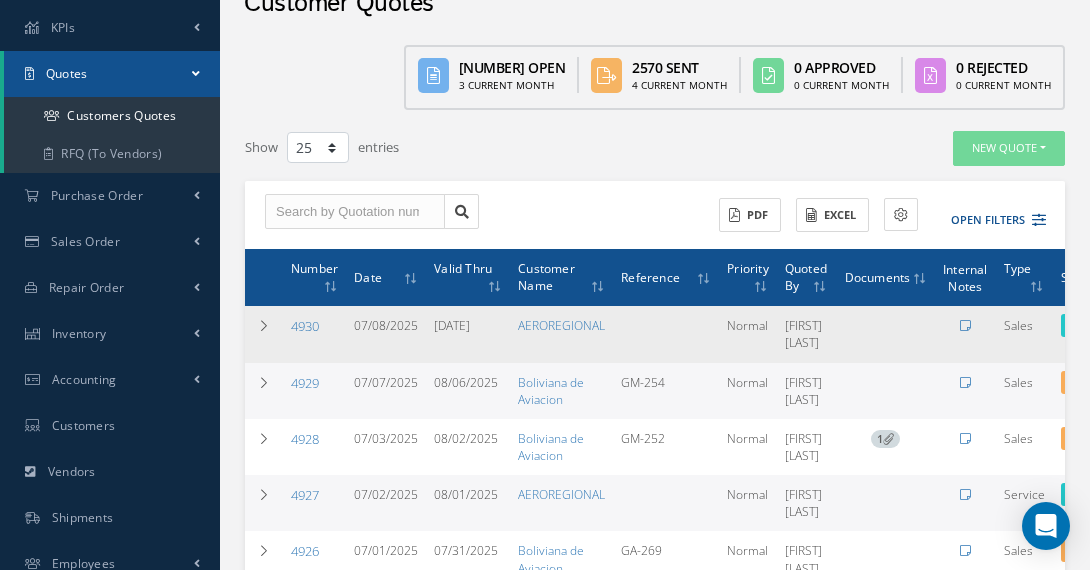 click on "4930" at bounding box center [305, 326] 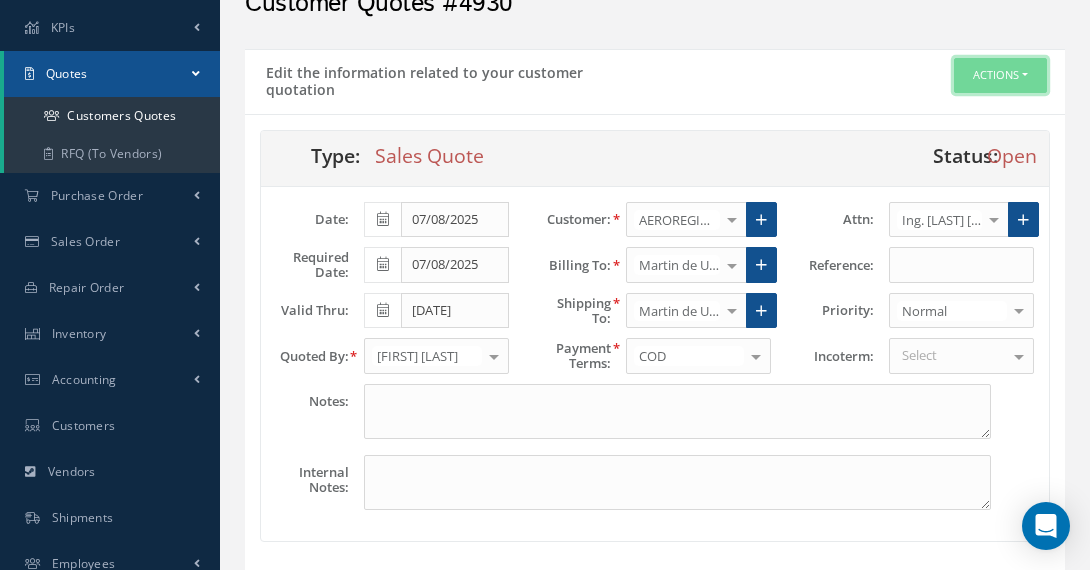 click on "Actions" at bounding box center (1000, 75) 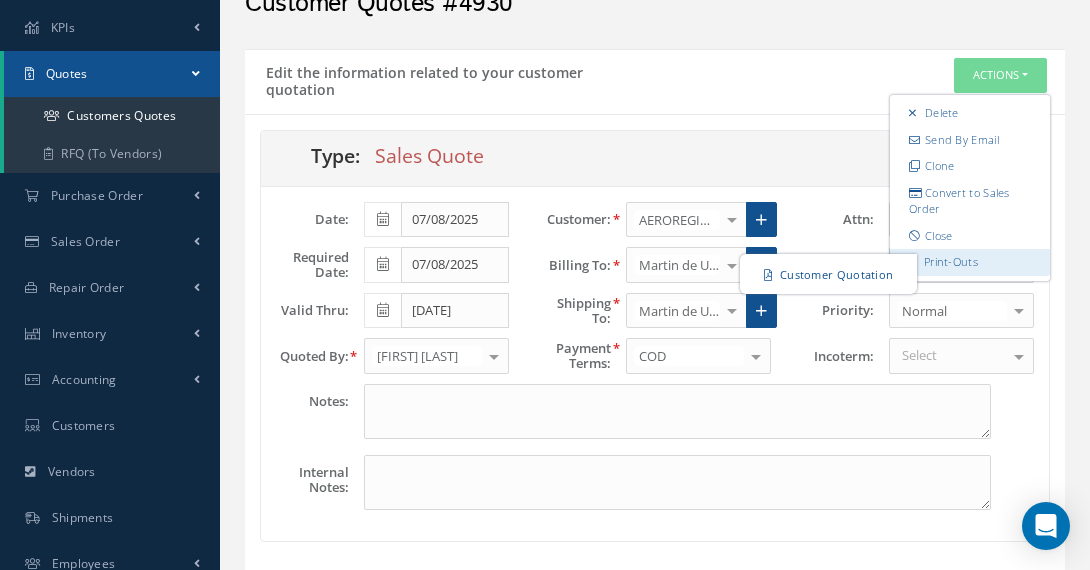 click on "Print-Outs" at bounding box center [951, 261] 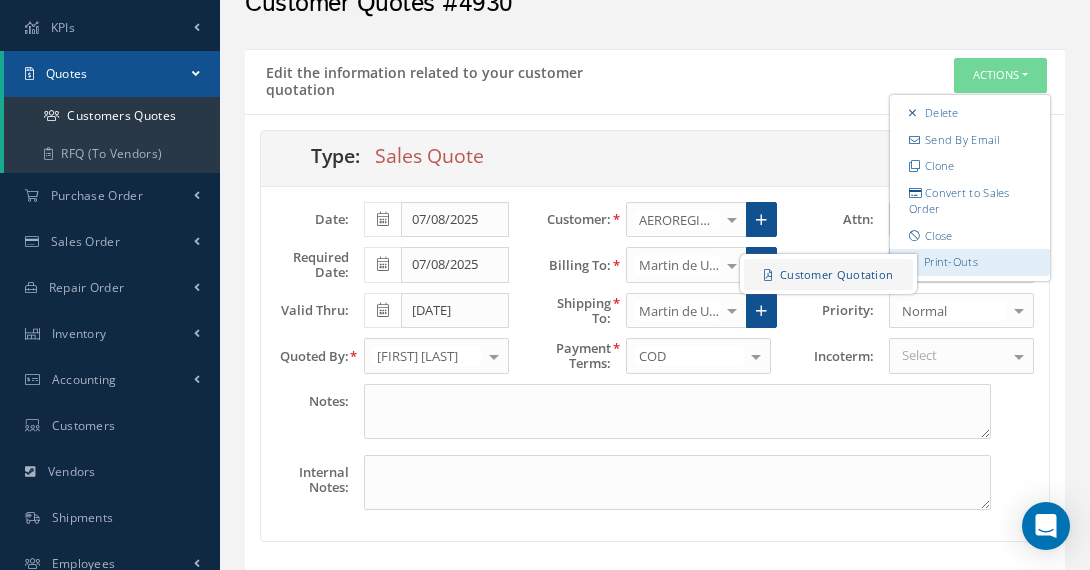 click on "Customer Quotation" at bounding box center (828, 274) 